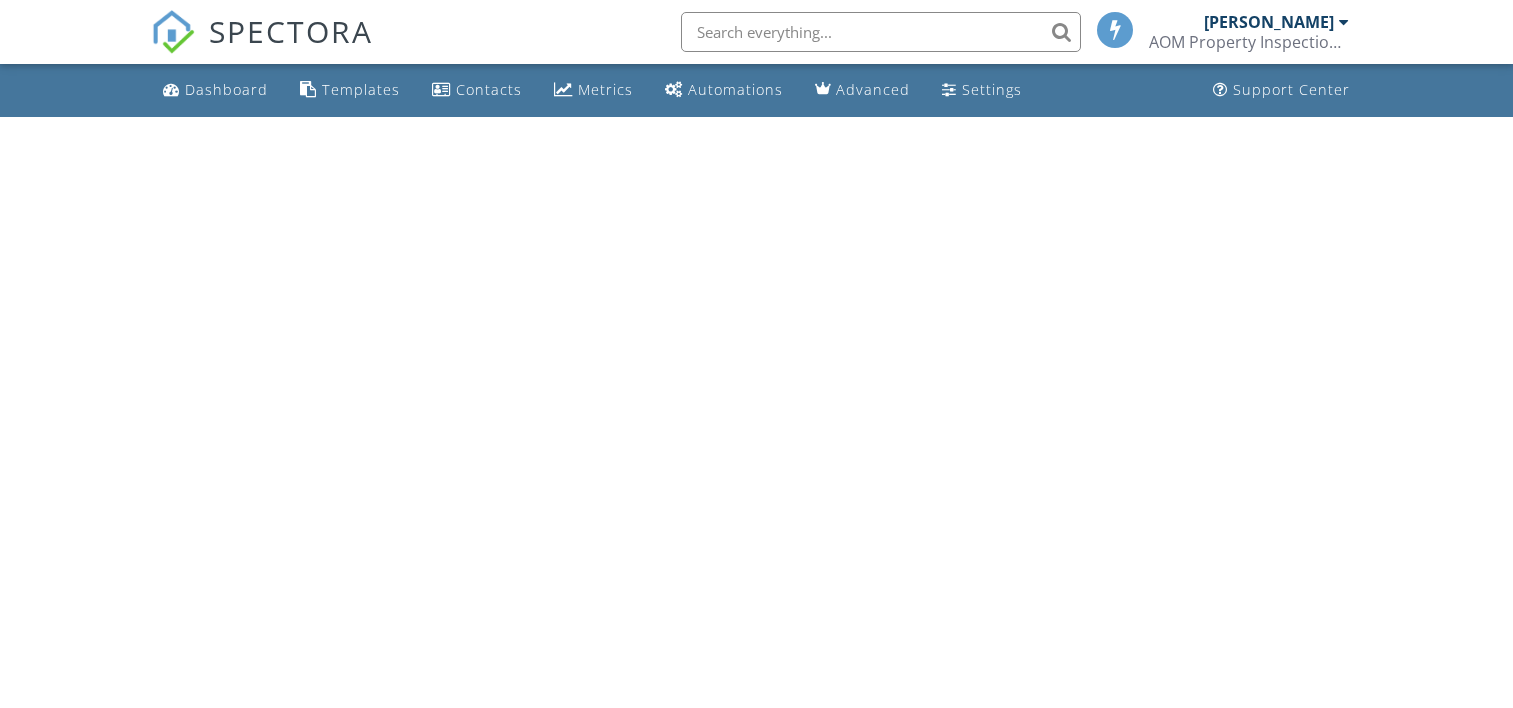 scroll, scrollTop: 0, scrollLeft: 0, axis: both 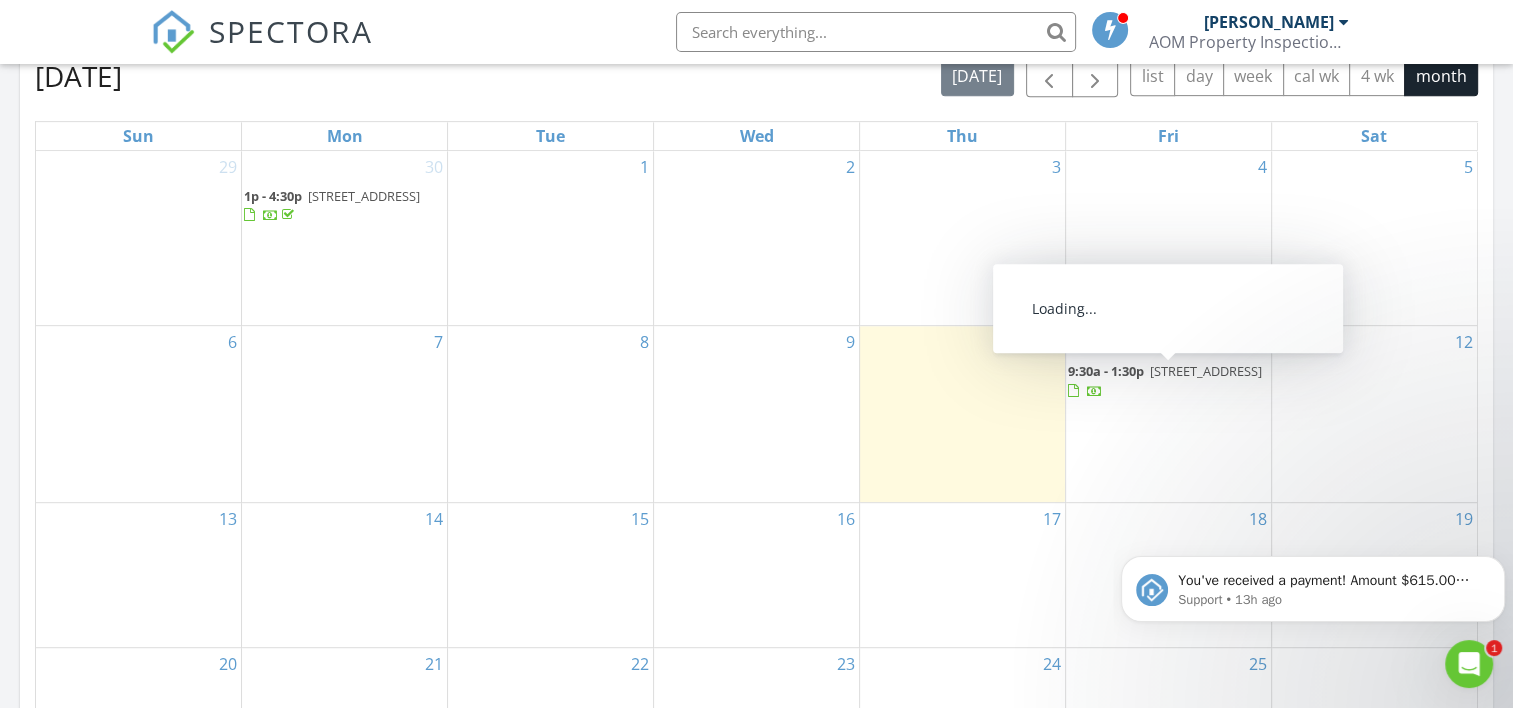click on "3308 Fullerton Street, Detroit 48238" at bounding box center [1206, 371] 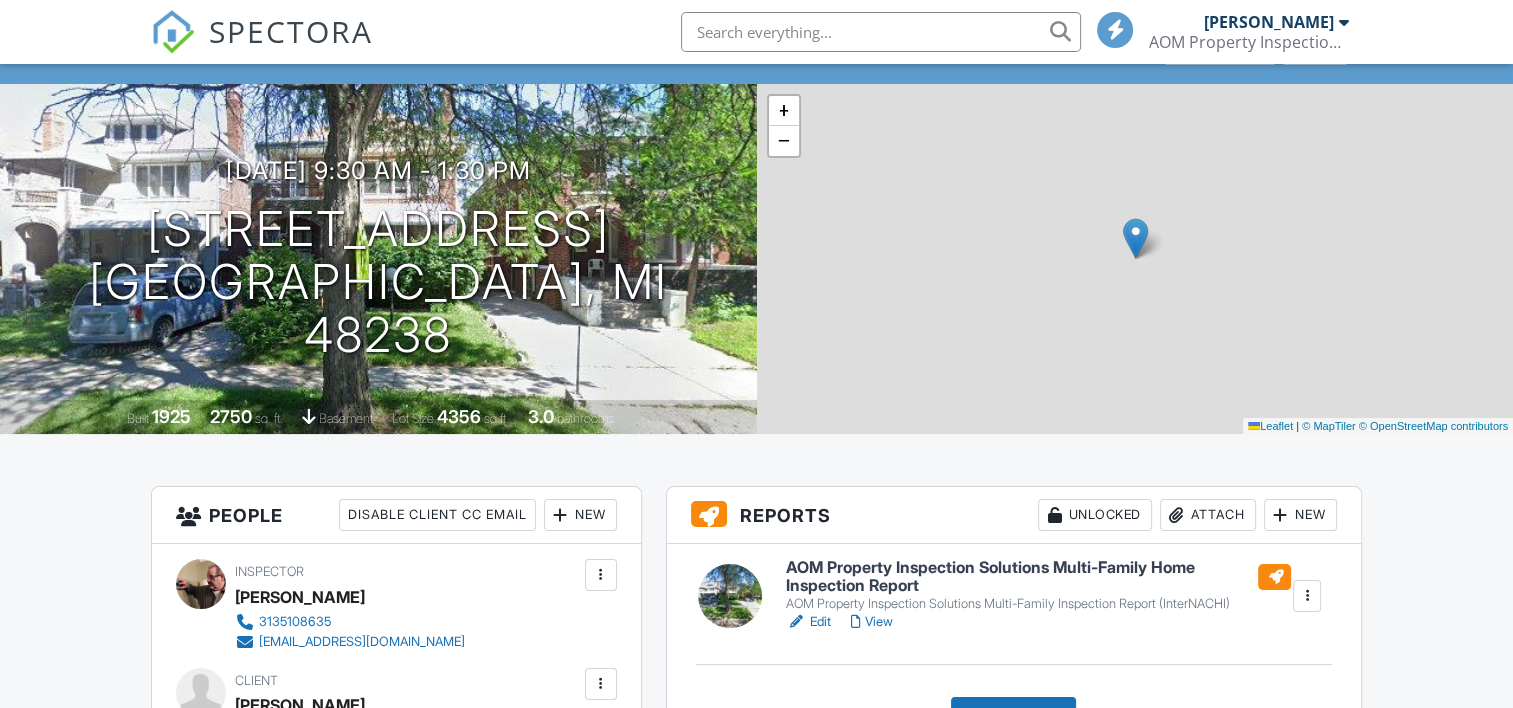 scroll, scrollTop: 700, scrollLeft: 0, axis: vertical 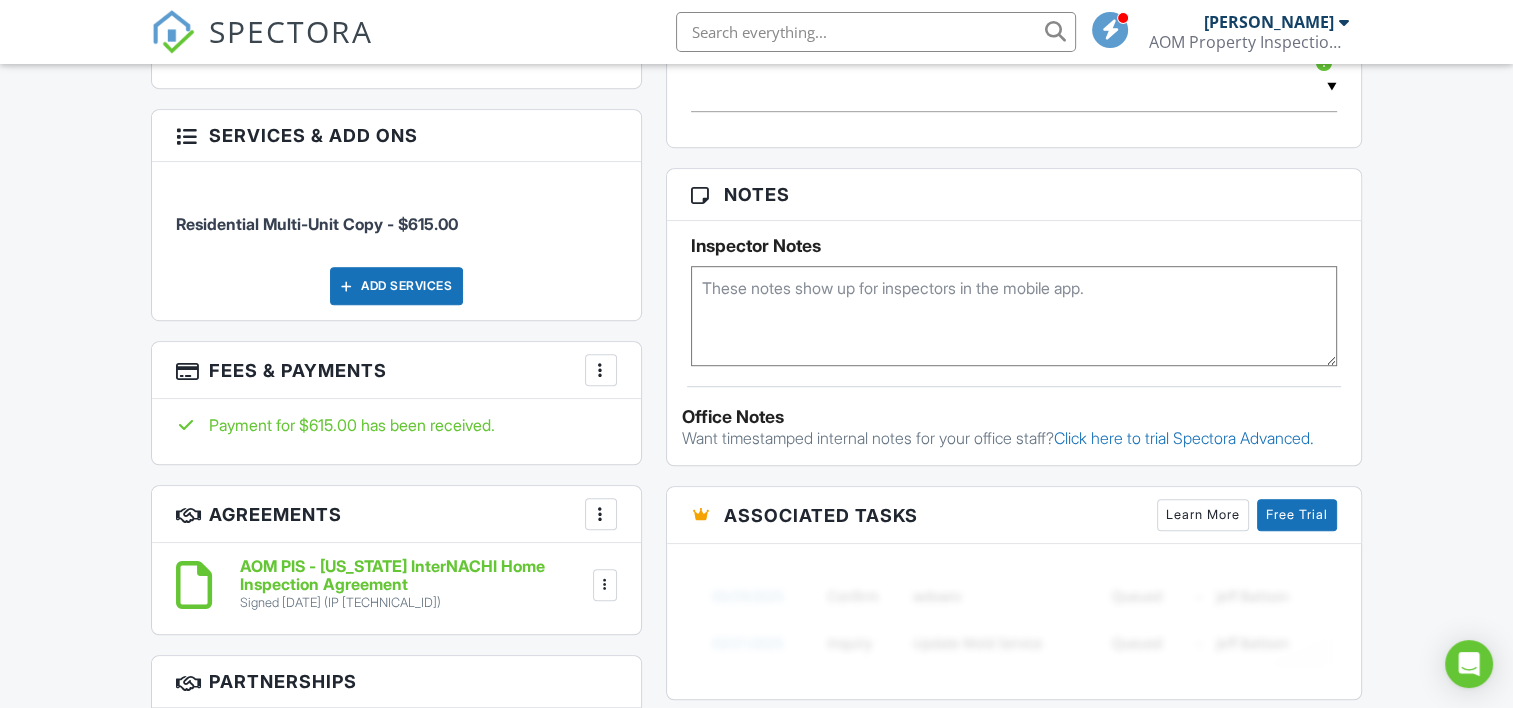 click at bounding box center [601, 370] 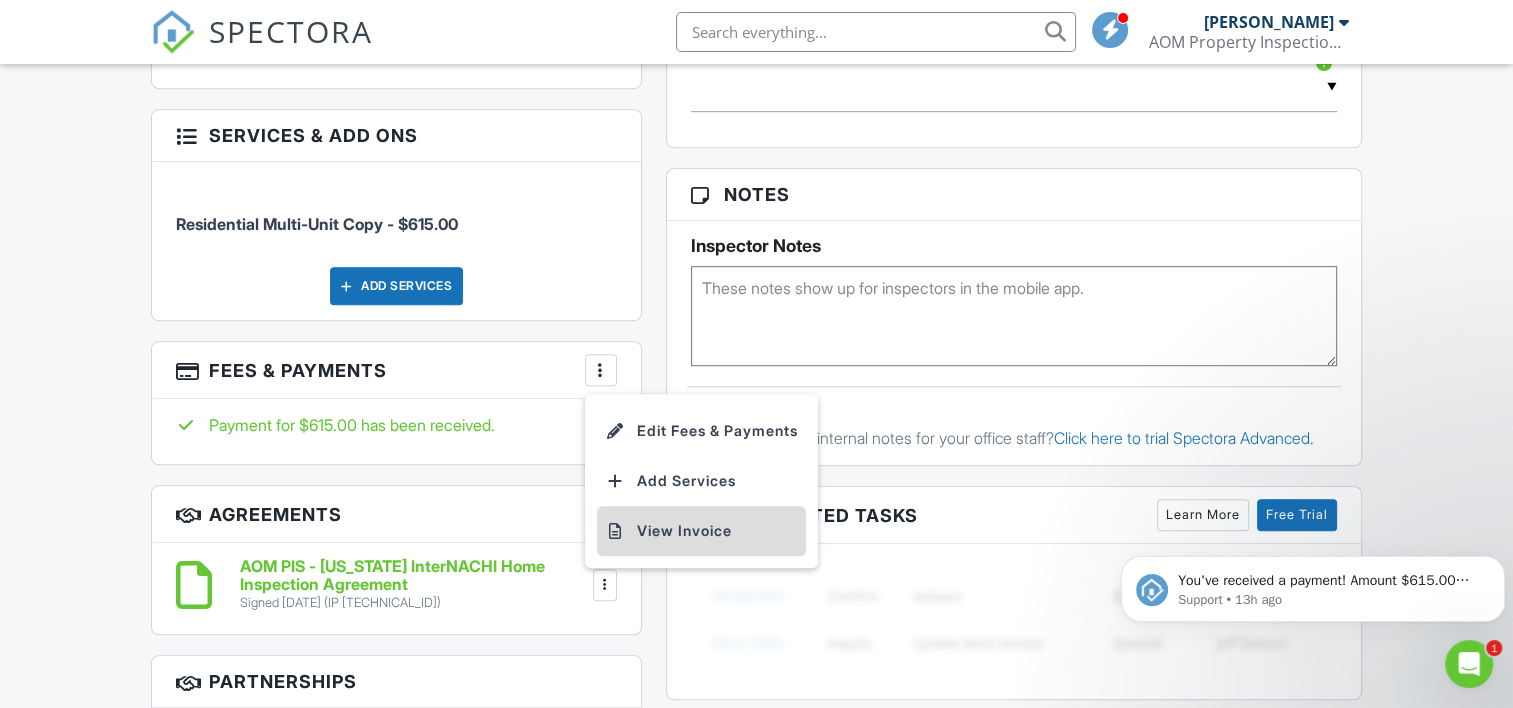scroll, scrollTop: 0, scrollLeft: 0, axis: both 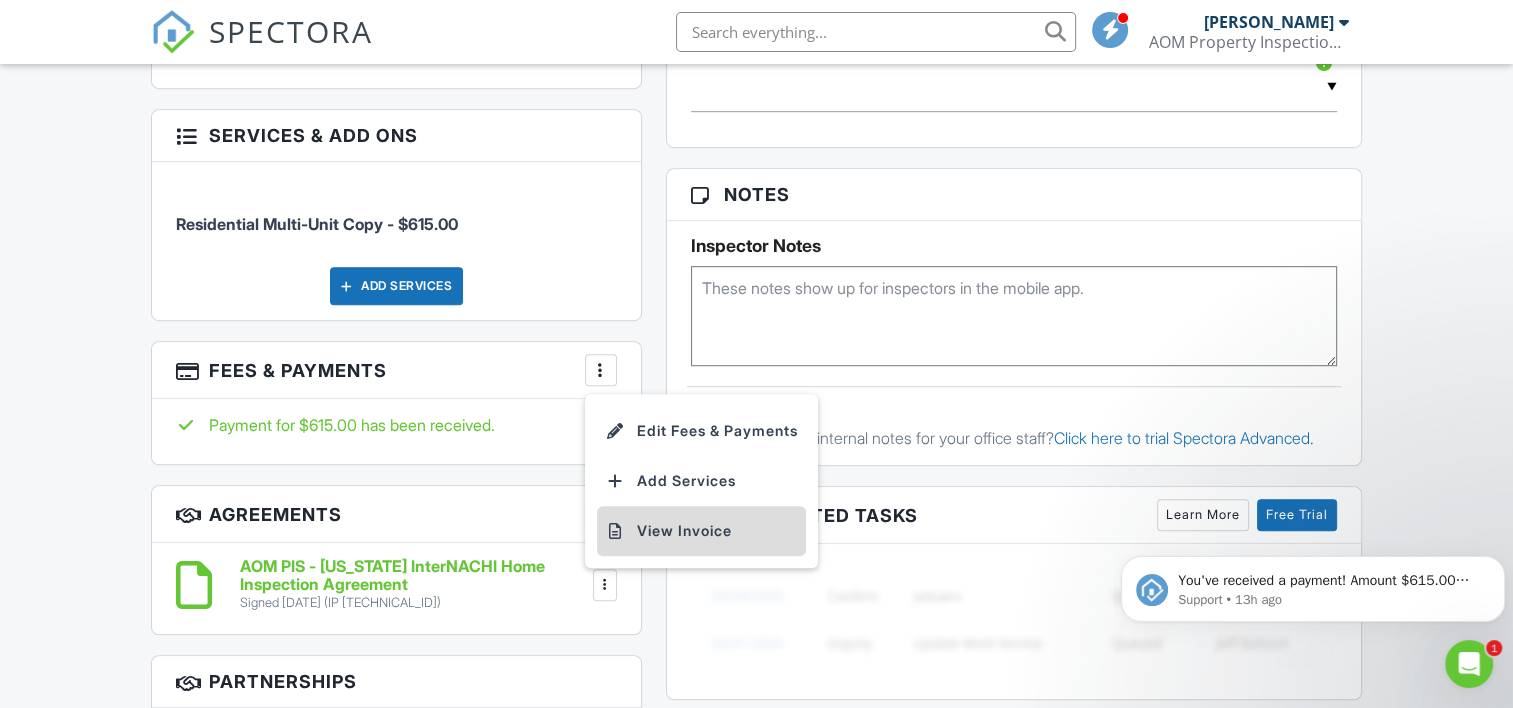 click on "View Invoice" at bounding box center (701, 531) 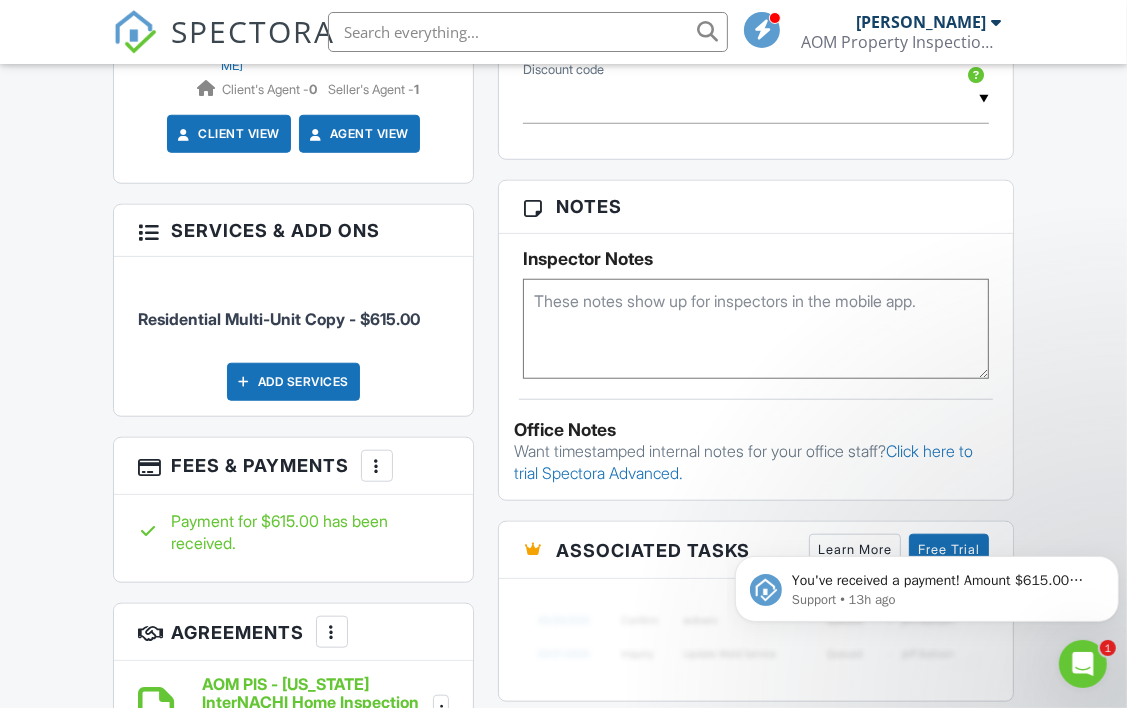 scroll, scrollTop: 1436, scrollLeft: 0, axis: vertical 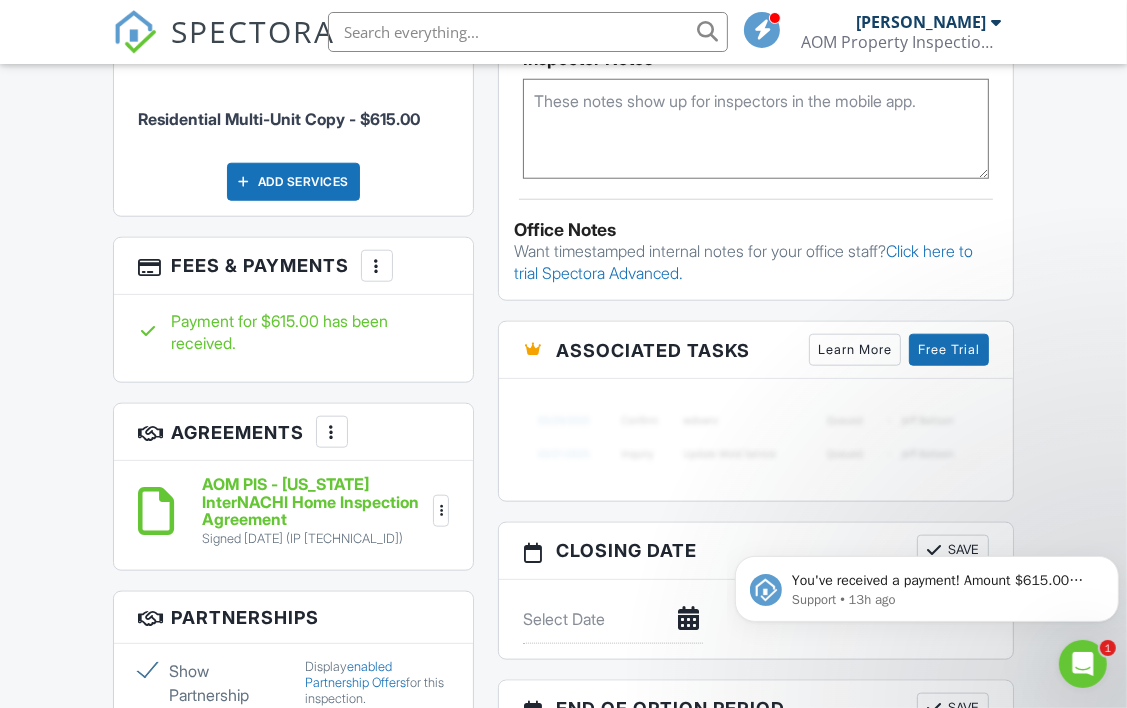 click 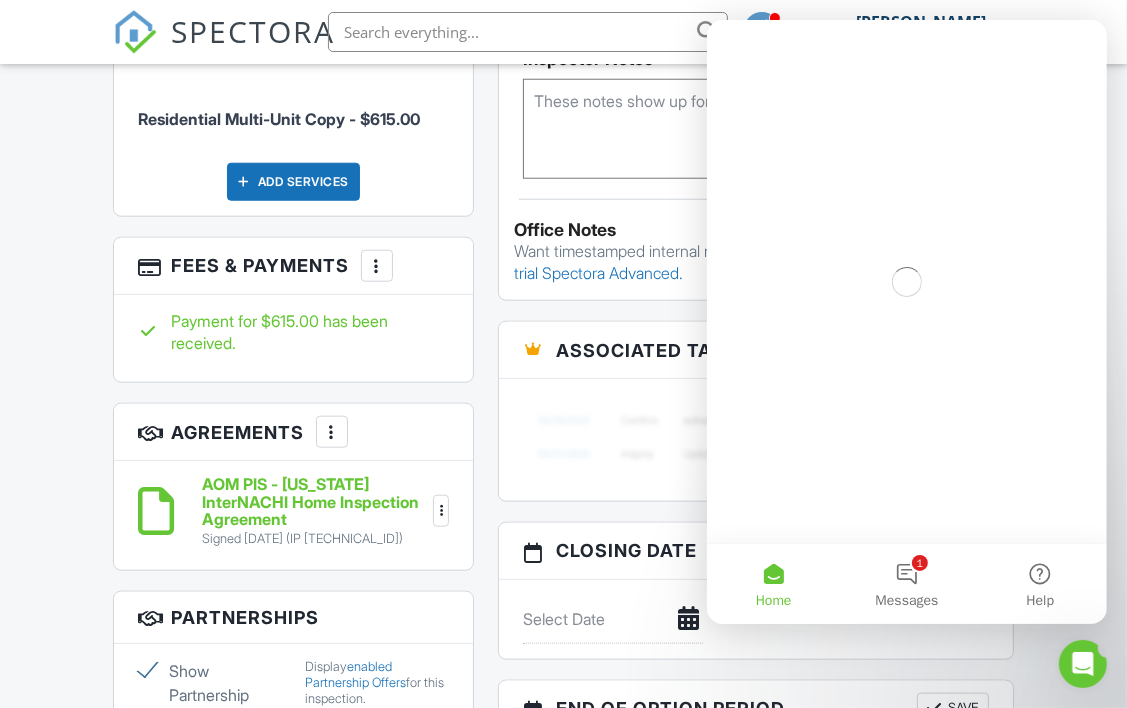 scroll, scrollTop: 0, scrollLeft: 0, axis: both 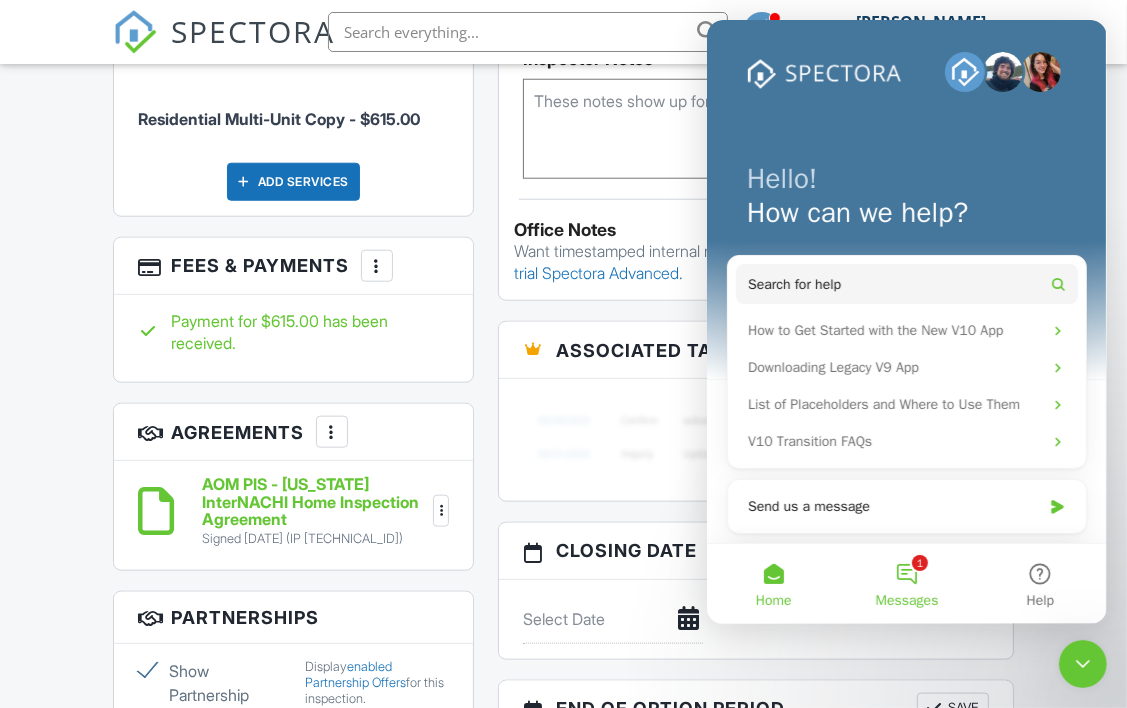 click on "1 Messages" at bounding box center (905, 584) 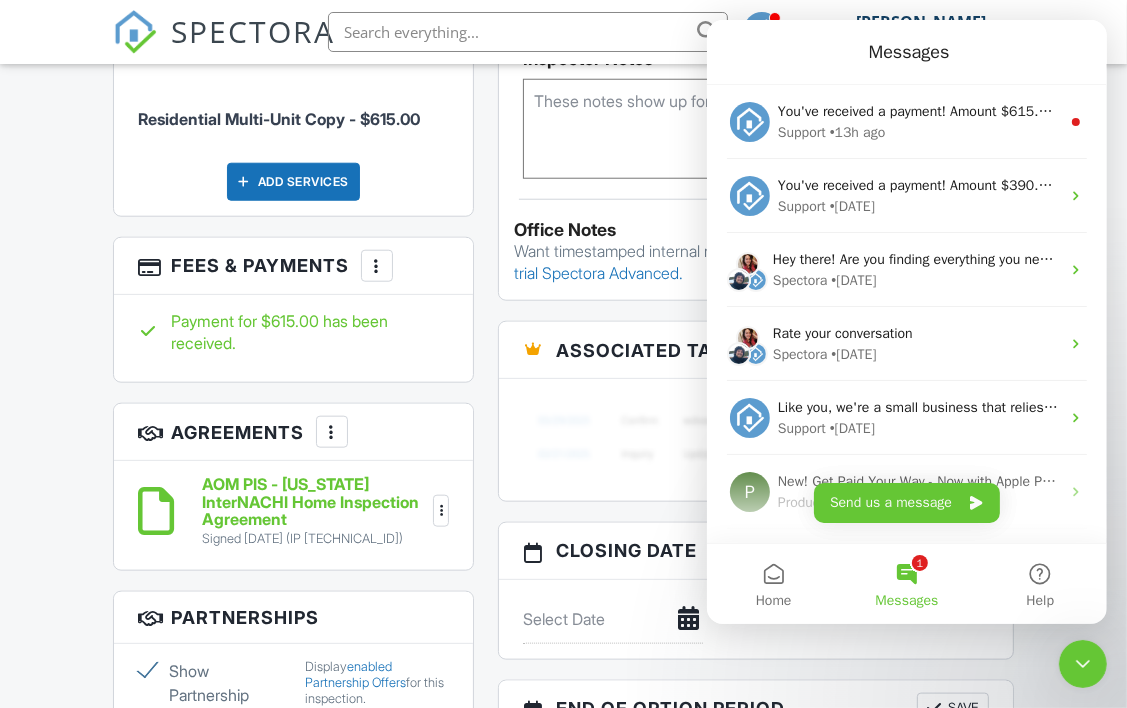 click 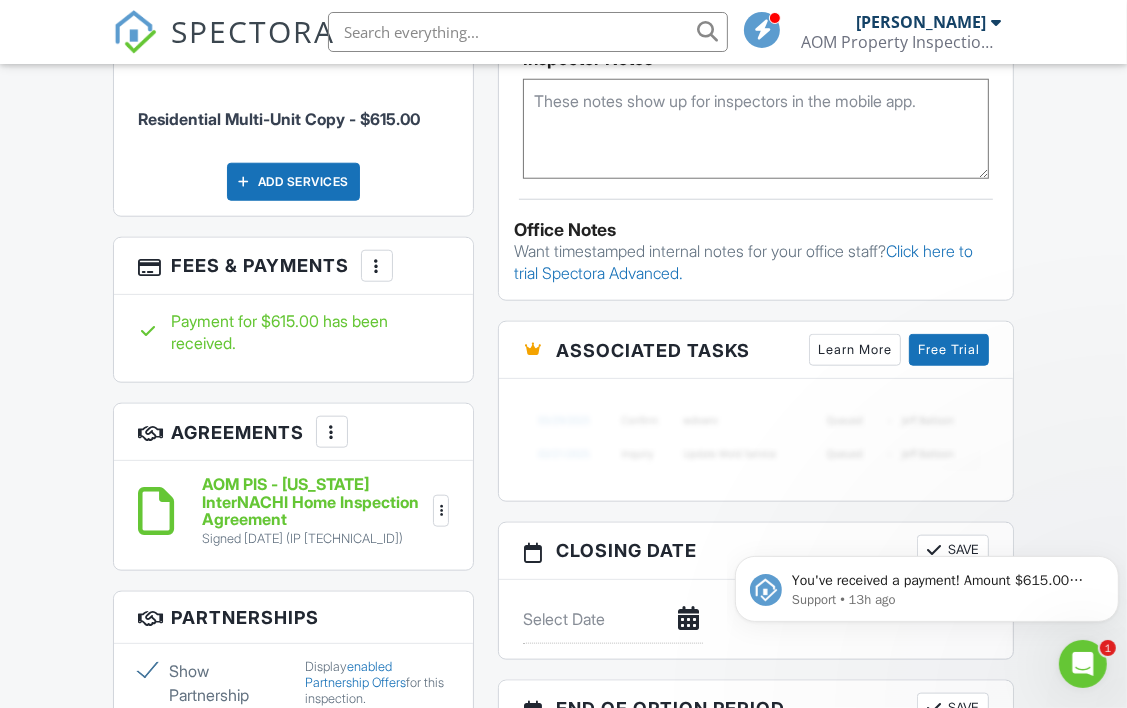 scroll, scrollTop: 0, scrollLeft: 0, axis: both 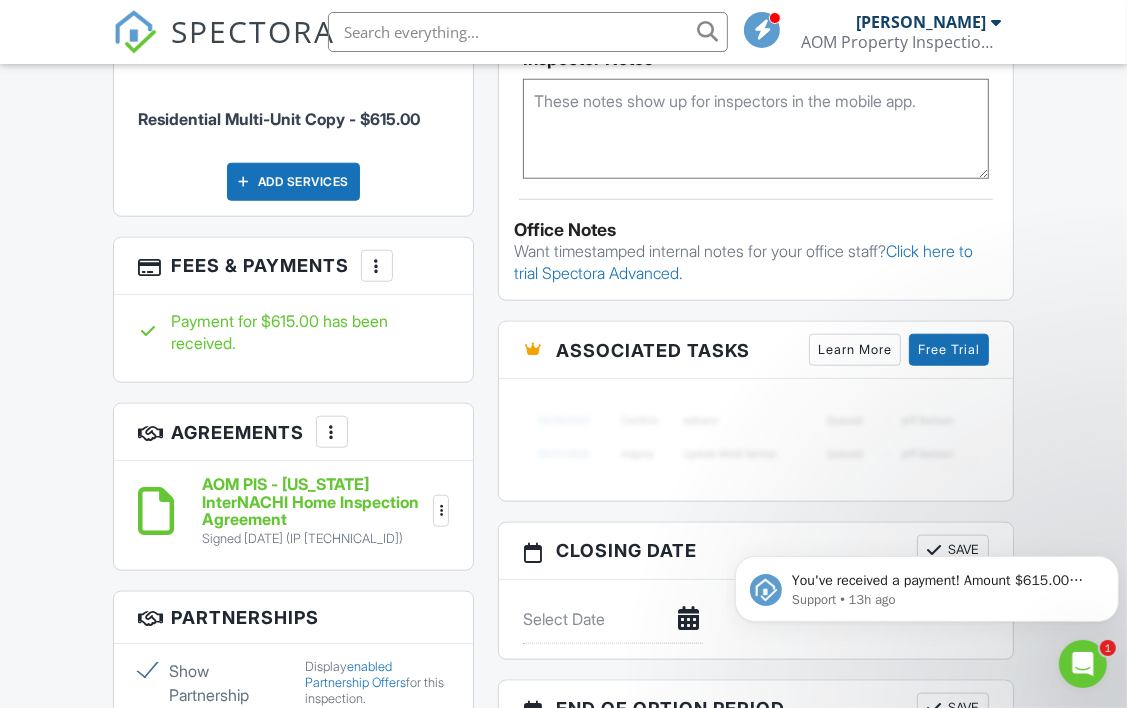 click at bounding box center (441, 511) 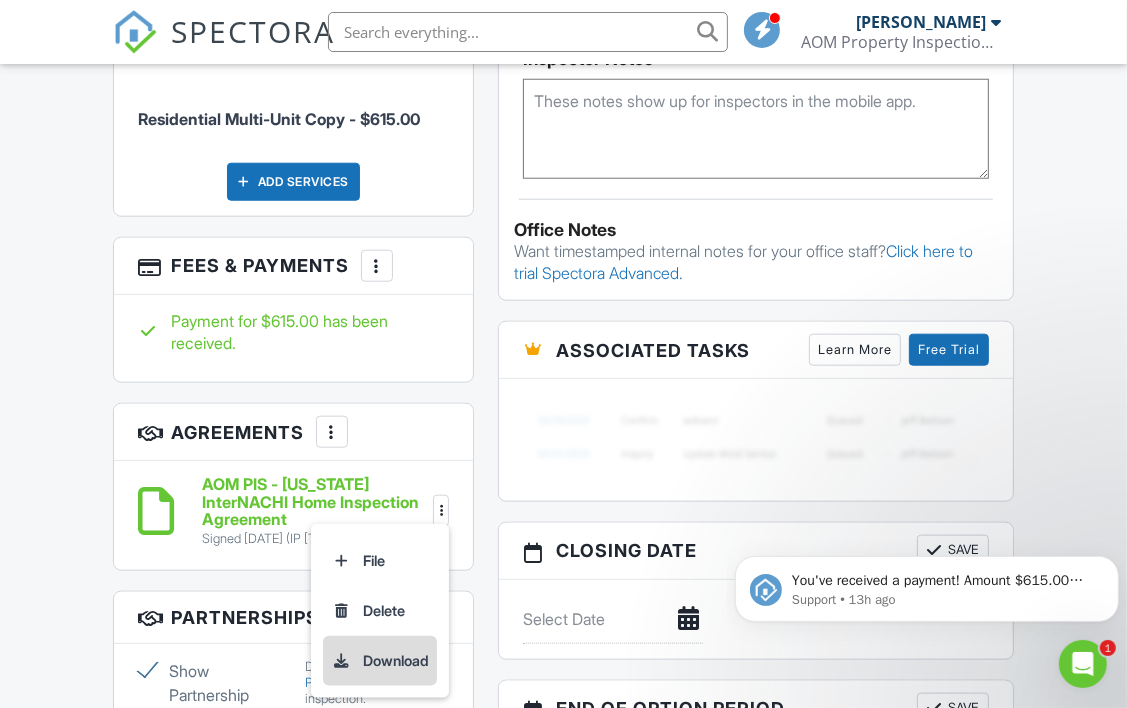 click on "Download" at bounding box center [380, 661] 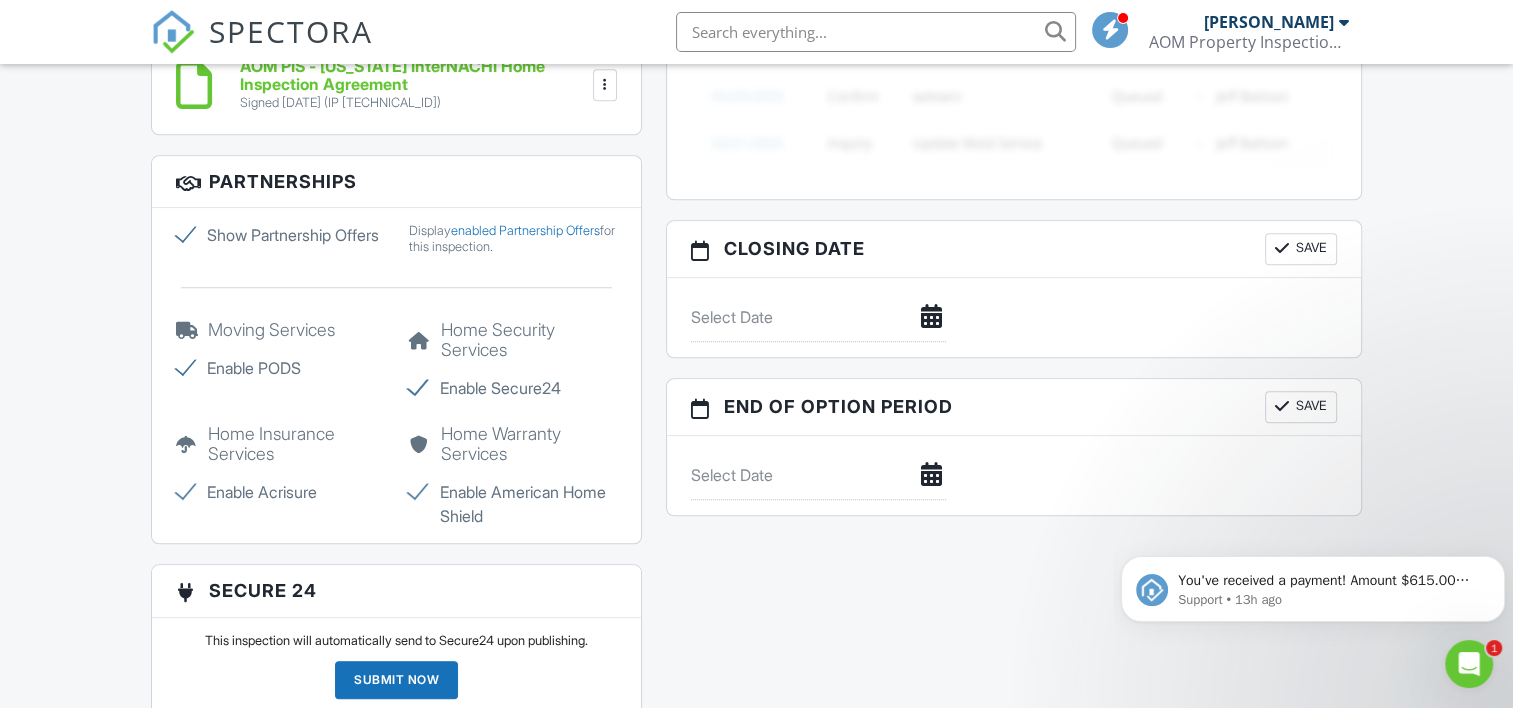 scroll, scrollTop: 1900, scrollLeft: 0, axis: vertical 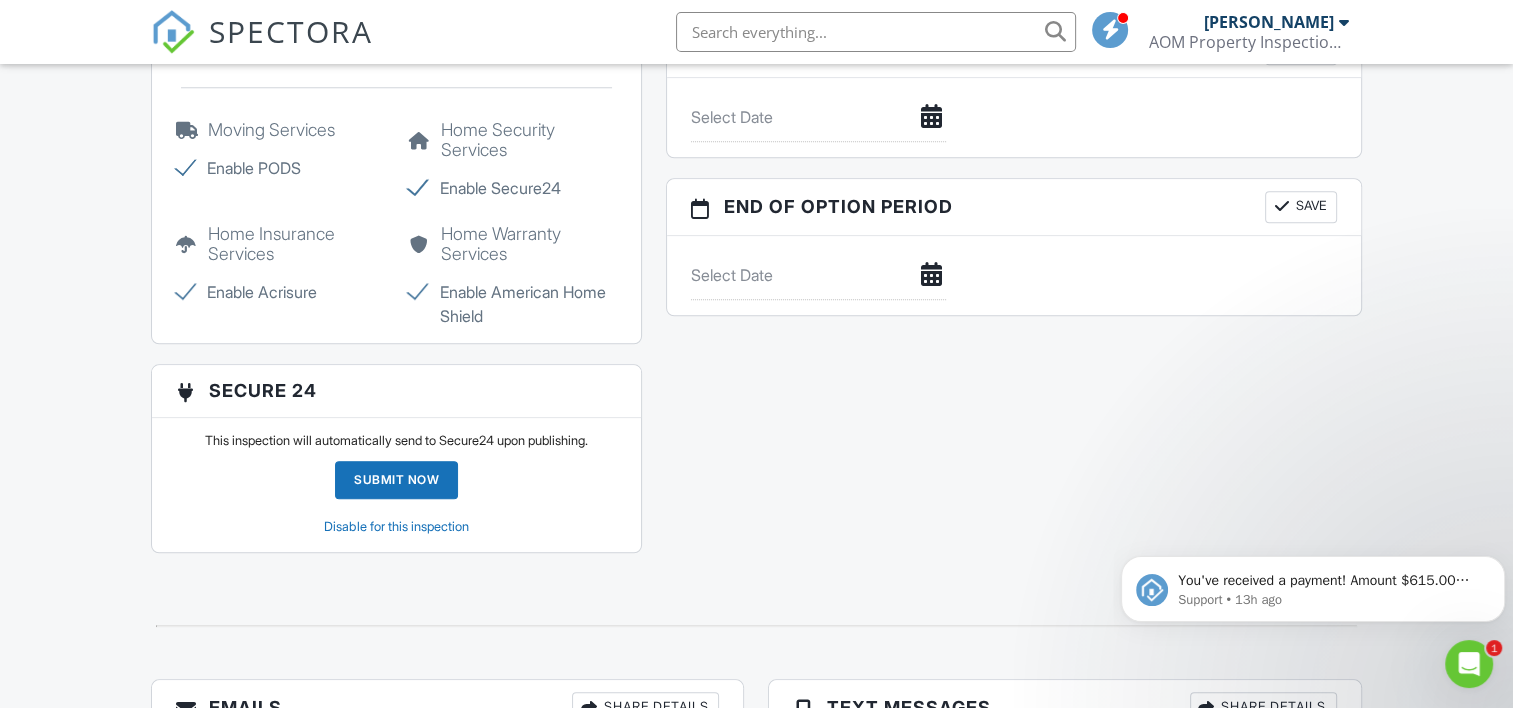 click on "Submit Now" at bounding box center [396, 480] 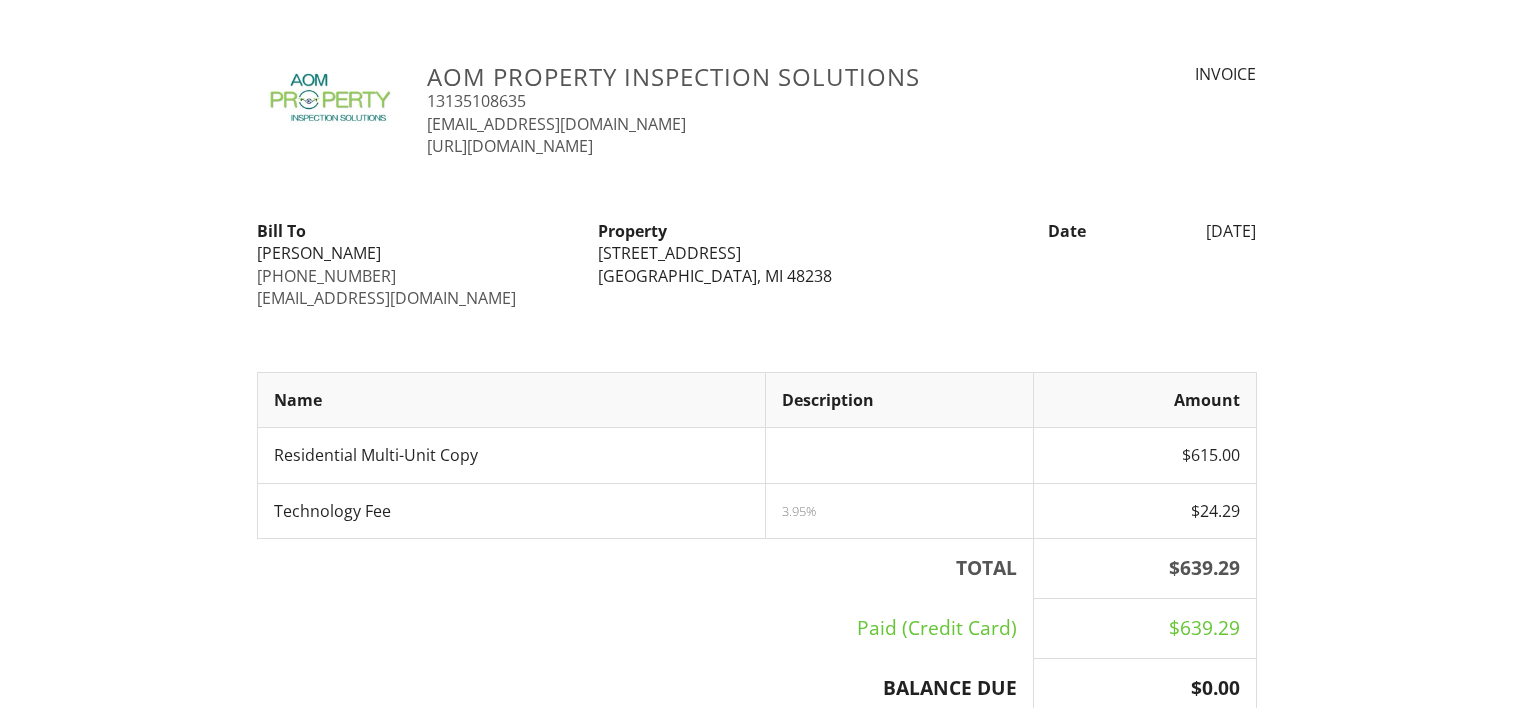 scroll, scrollTop: 0, scrollLeft: 0, axis: both 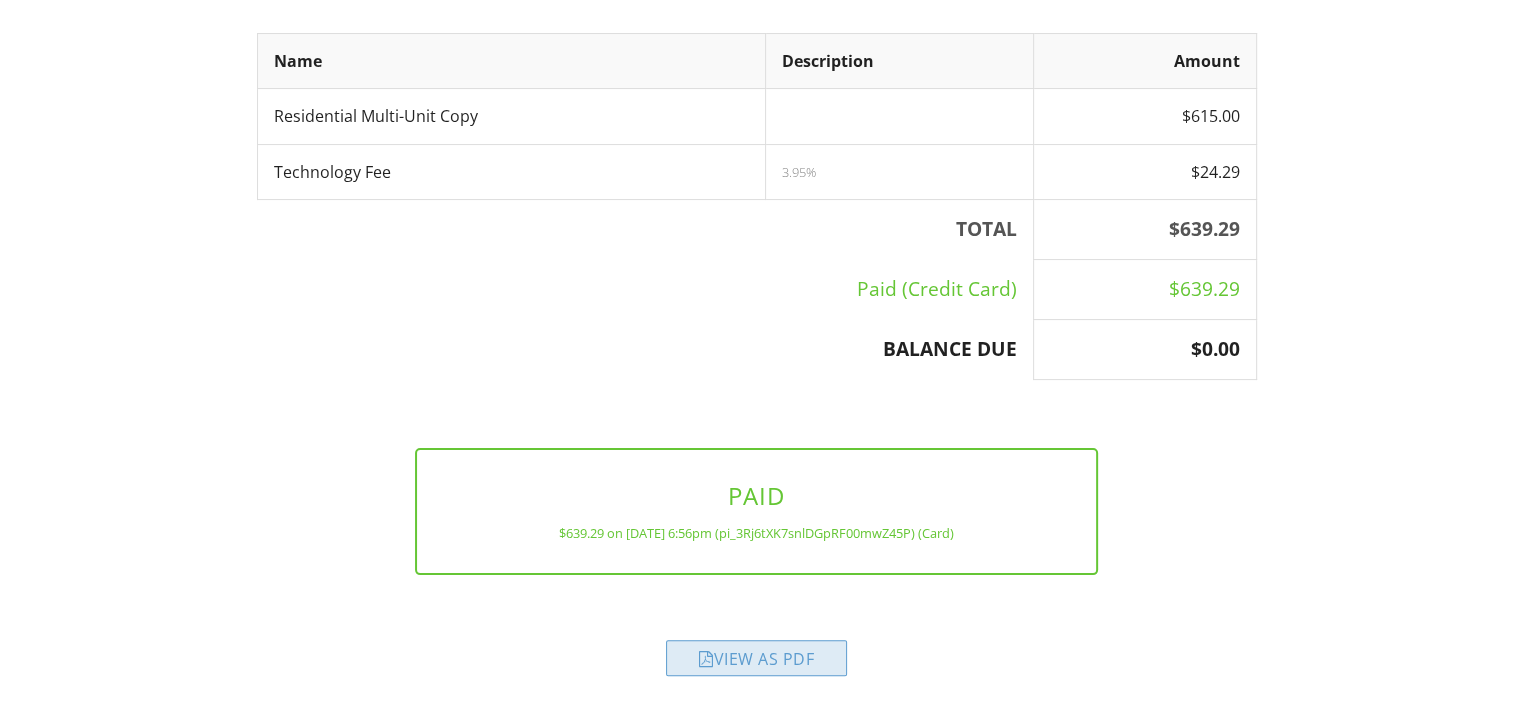 click on "View as PDF" at bounding box center (756, 658) 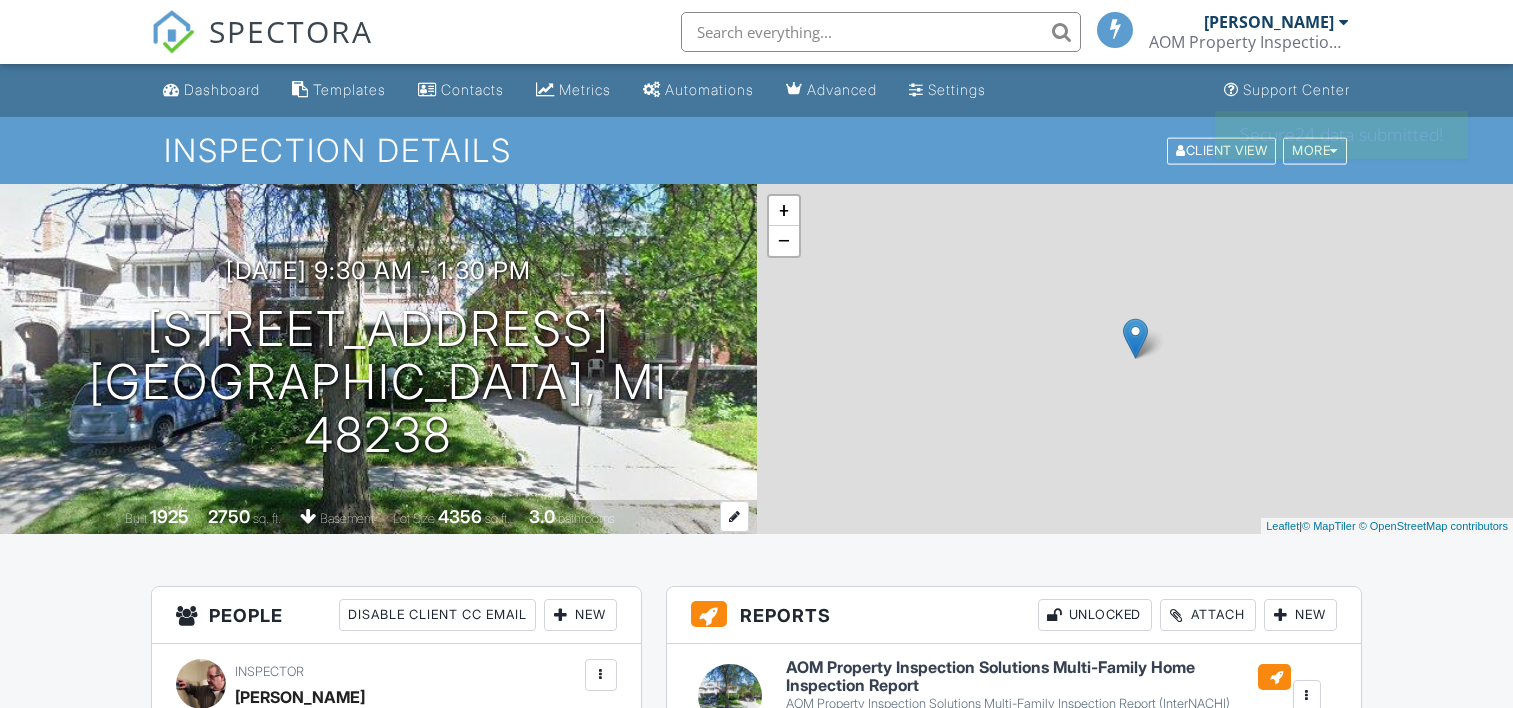 scroll, scrollTop: 0, scrollLeft: 0, axis: both 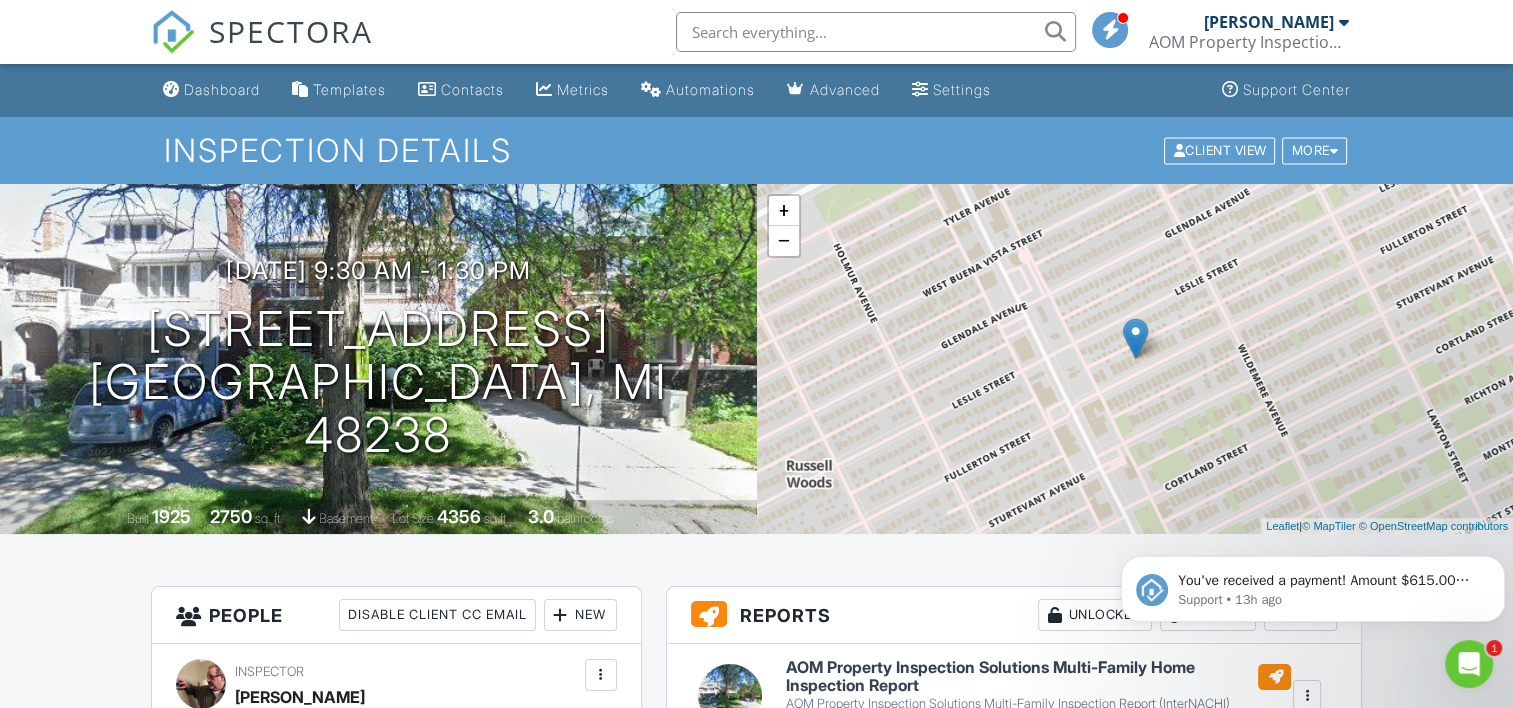 click 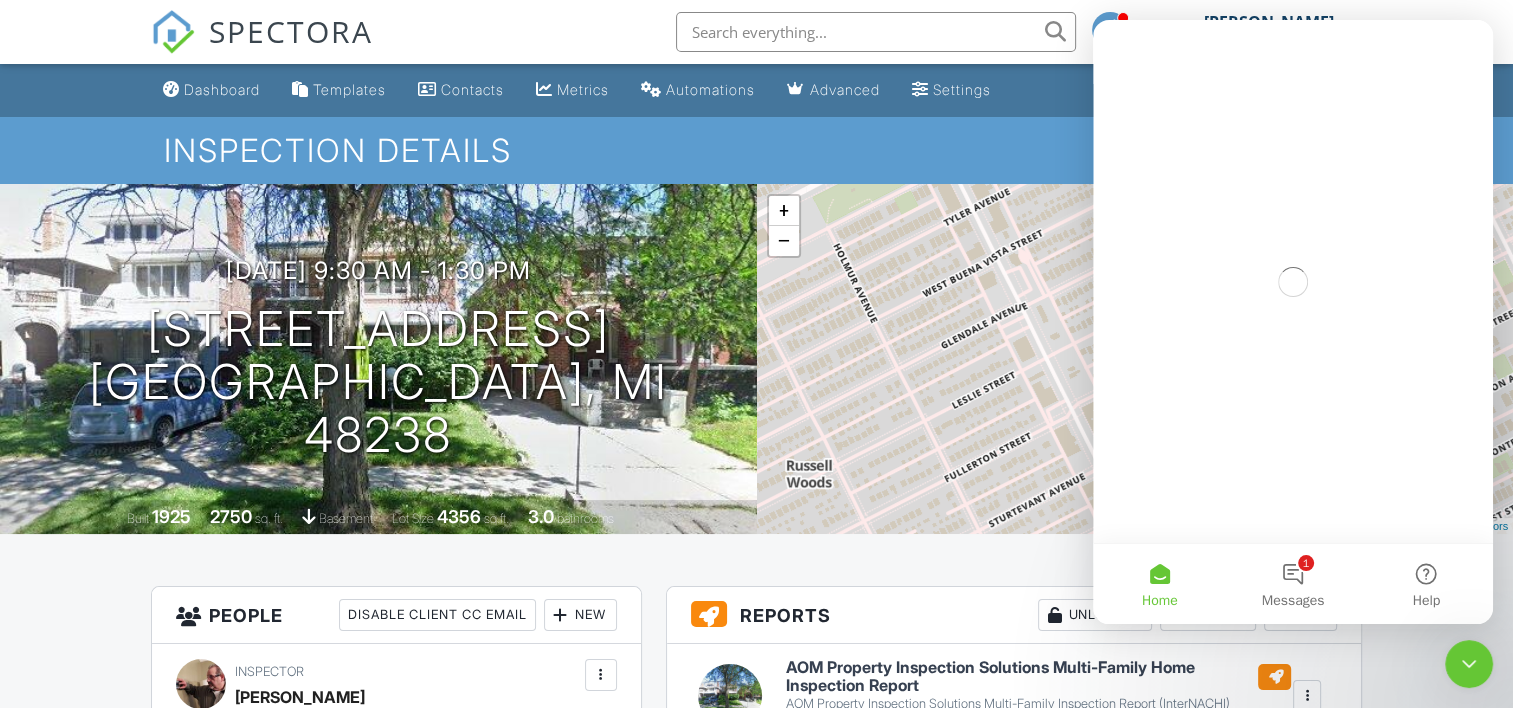 scroll, scrollTop: 0, scrollLeft: 0, axis: both 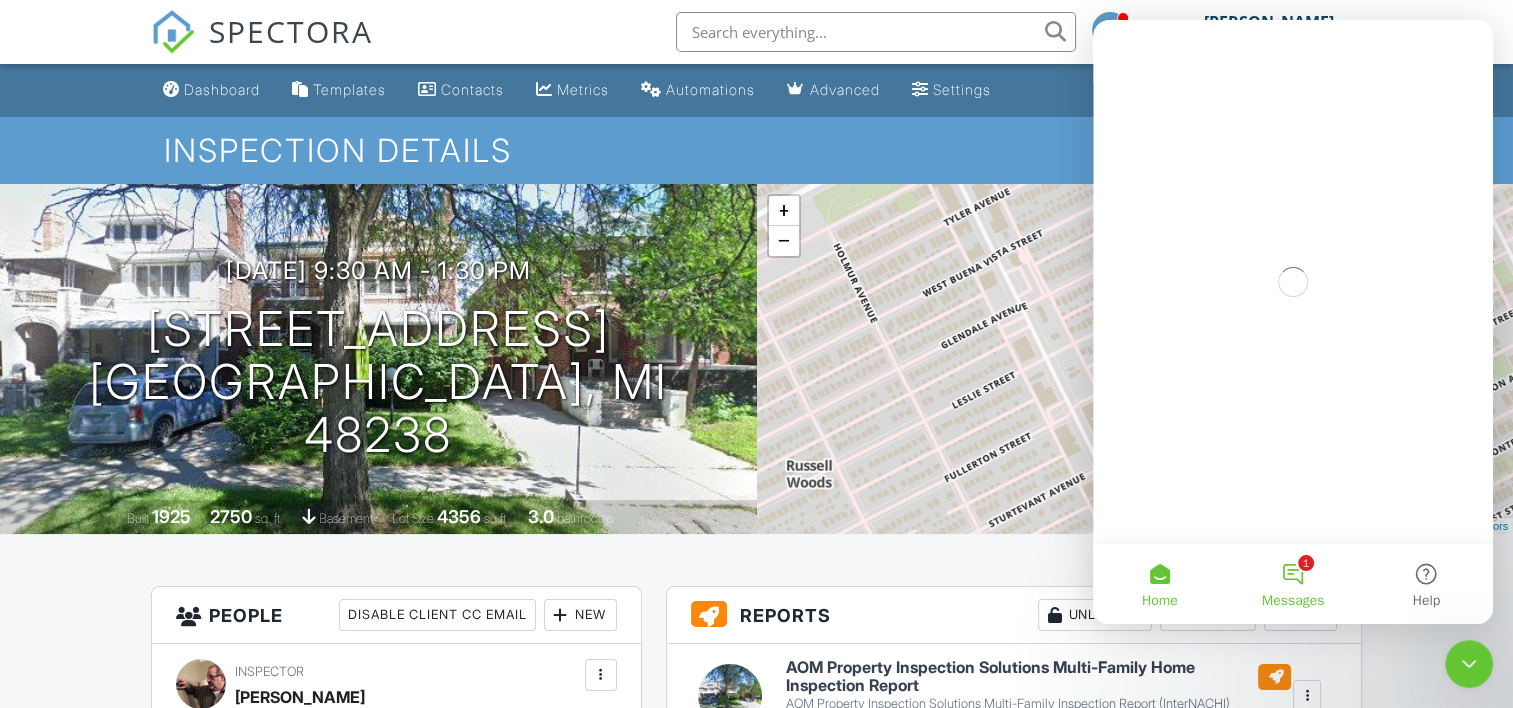 click on "1 Messages" at bounding box center [1292, 584] 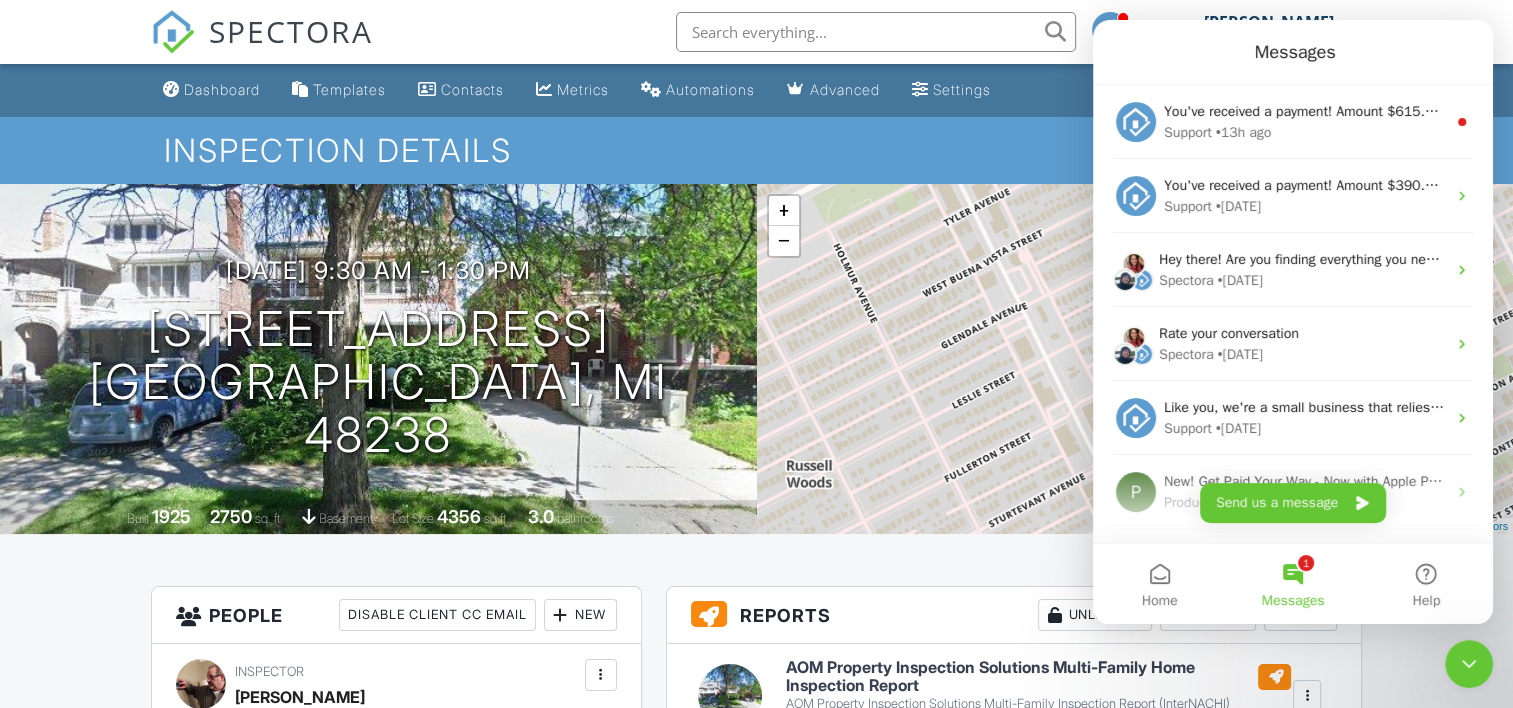 click on "1 Messages" at bounding box center (1292, 584) 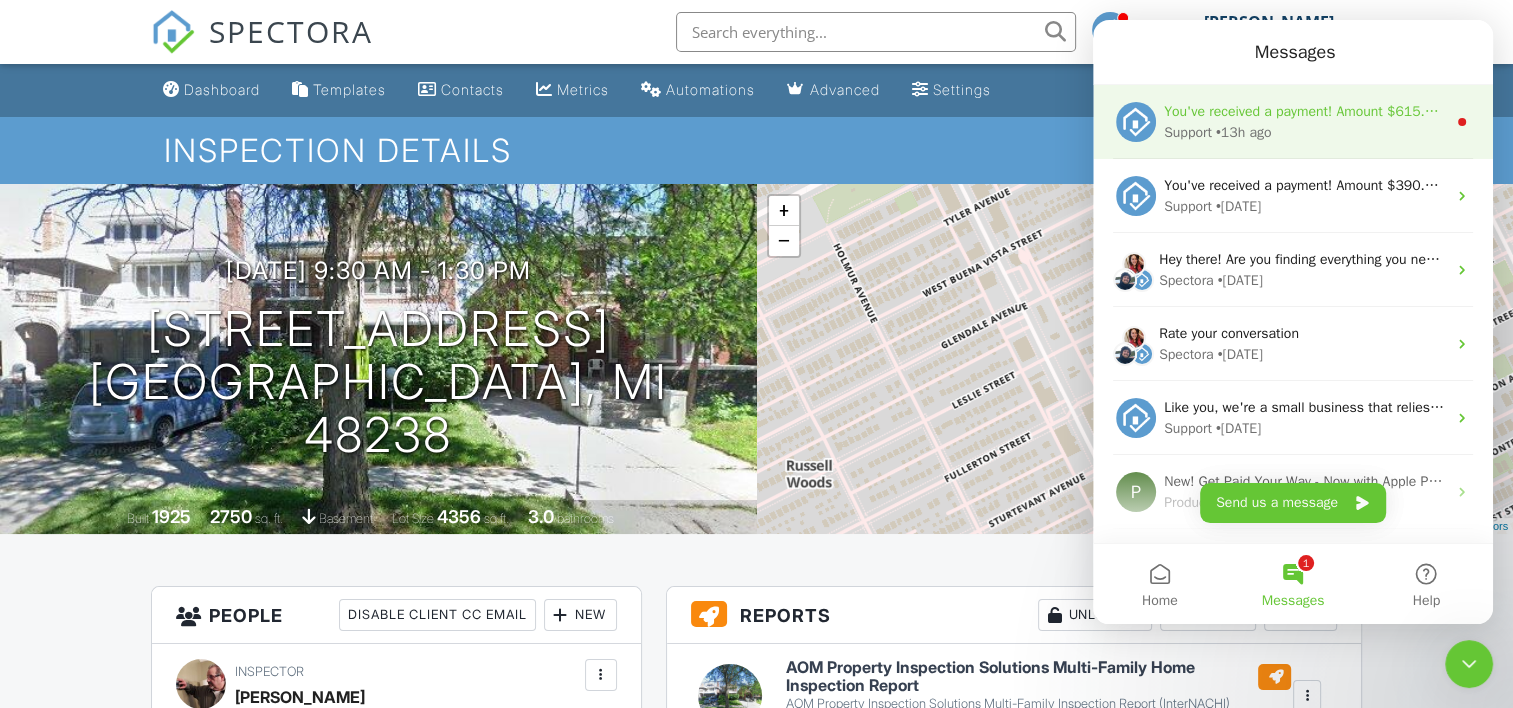click on "Support •  13h ago" at bounding box center [1305, 132] 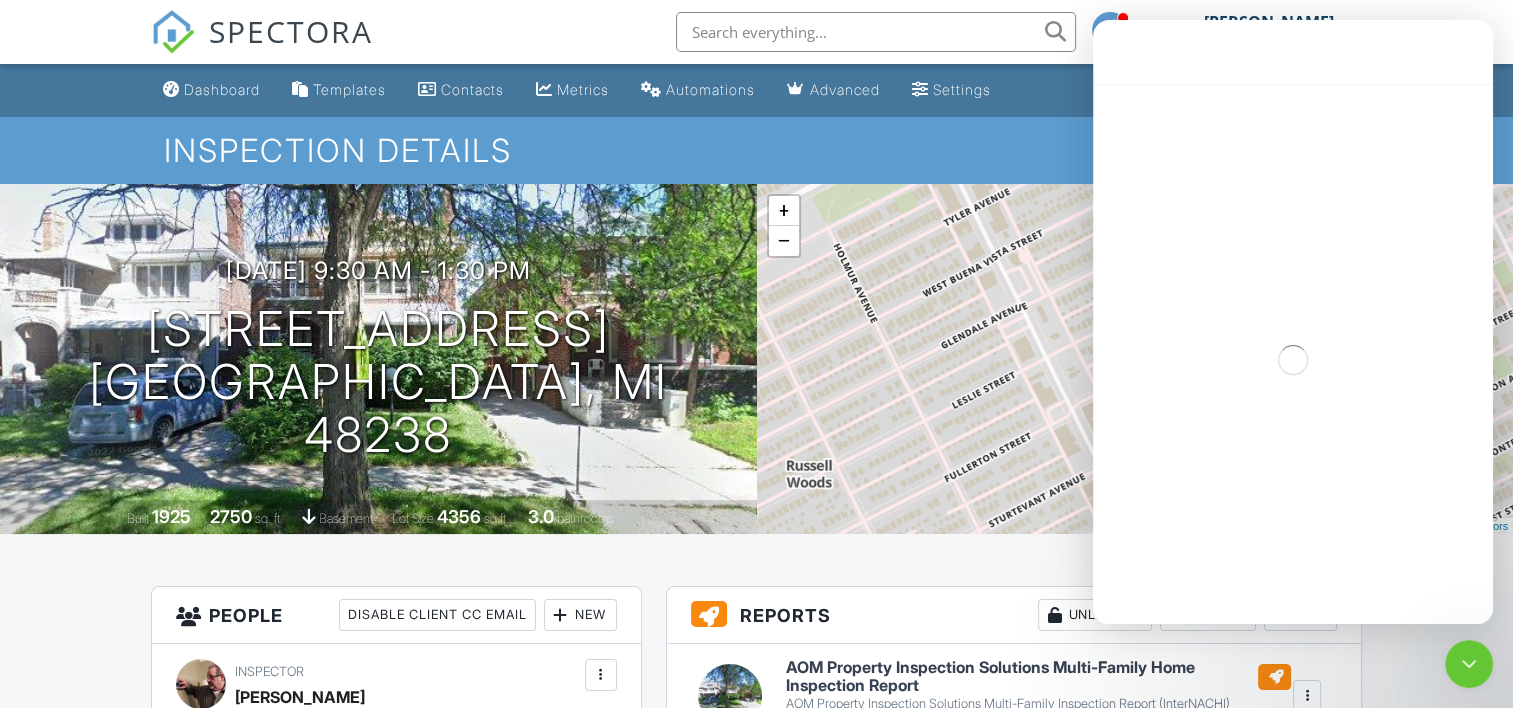 click at bounding box center (1293, 360) 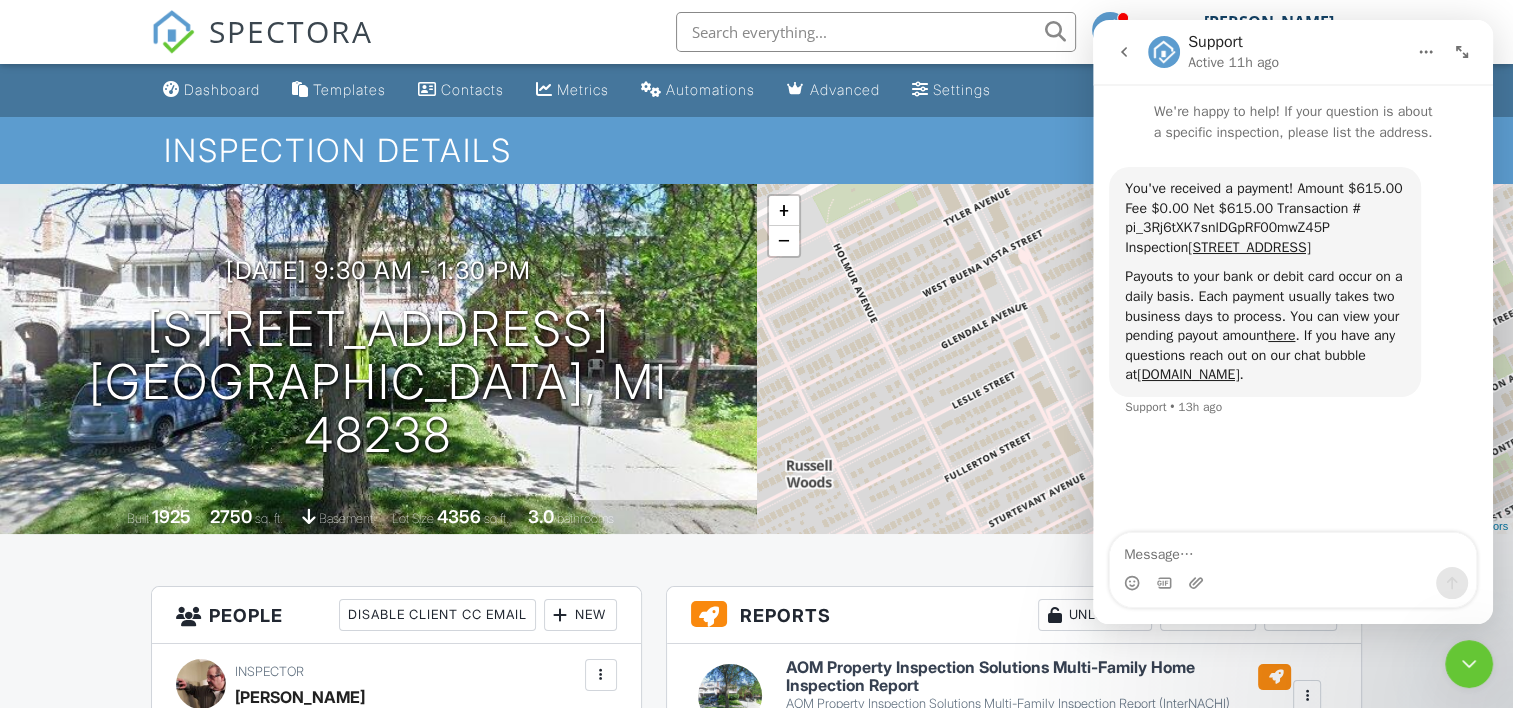 click 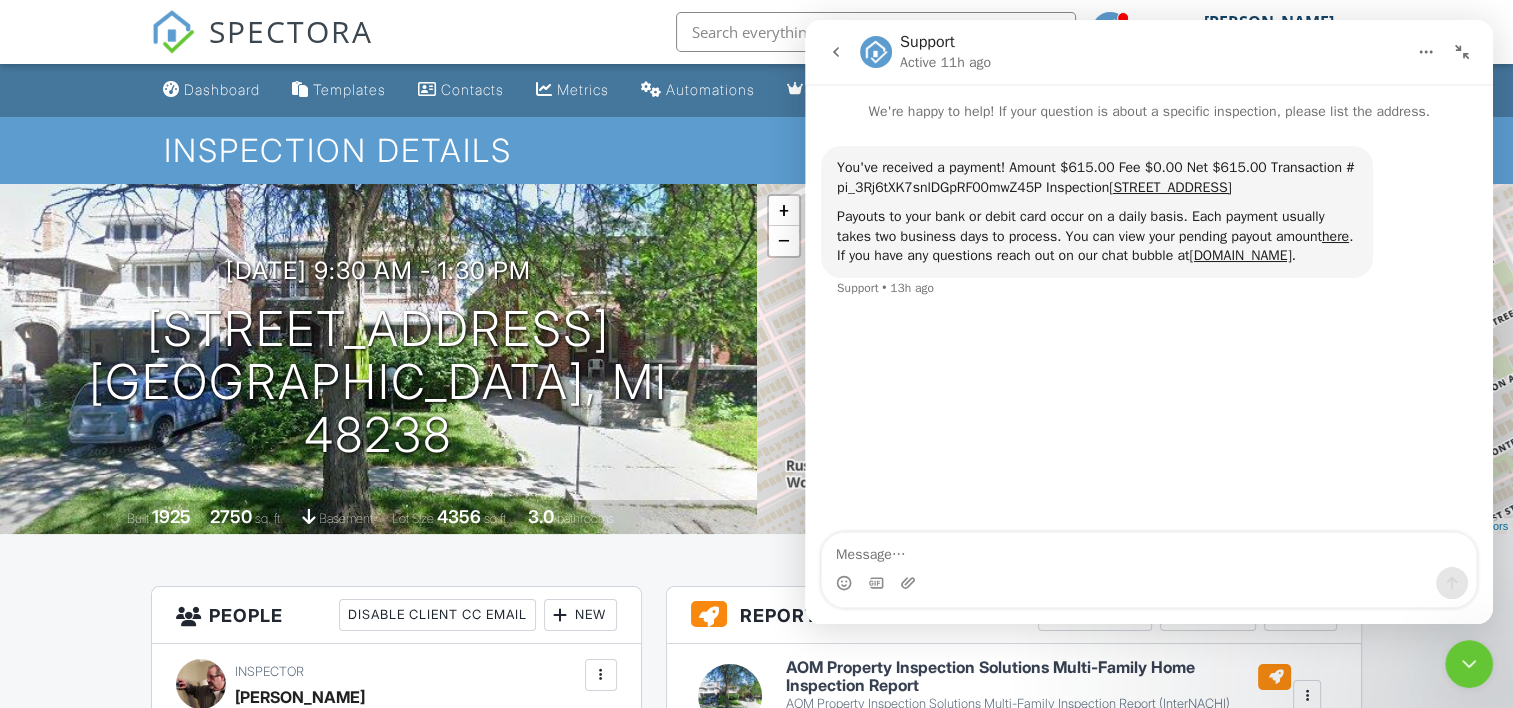 click 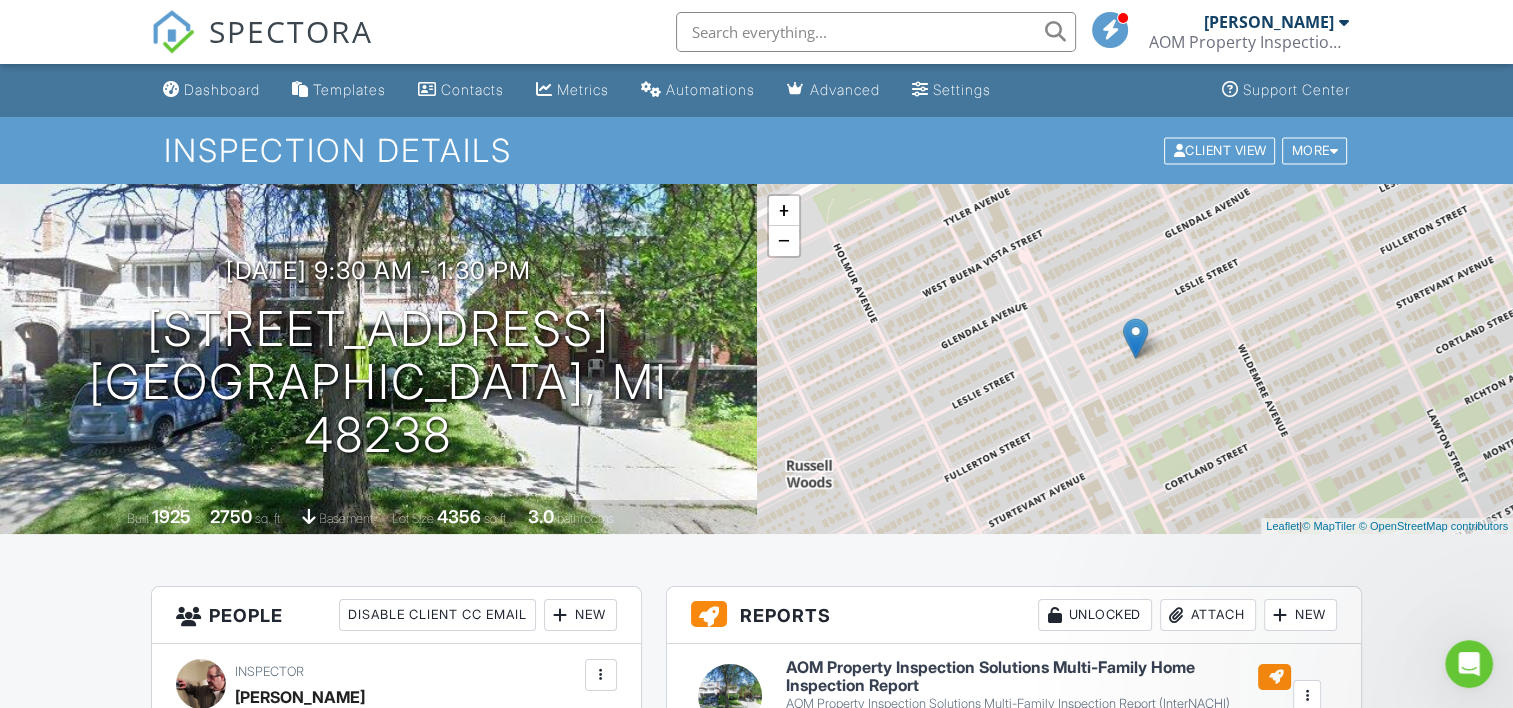 scroll, scrollTop: 0, scrollLeft: 0, axis: both 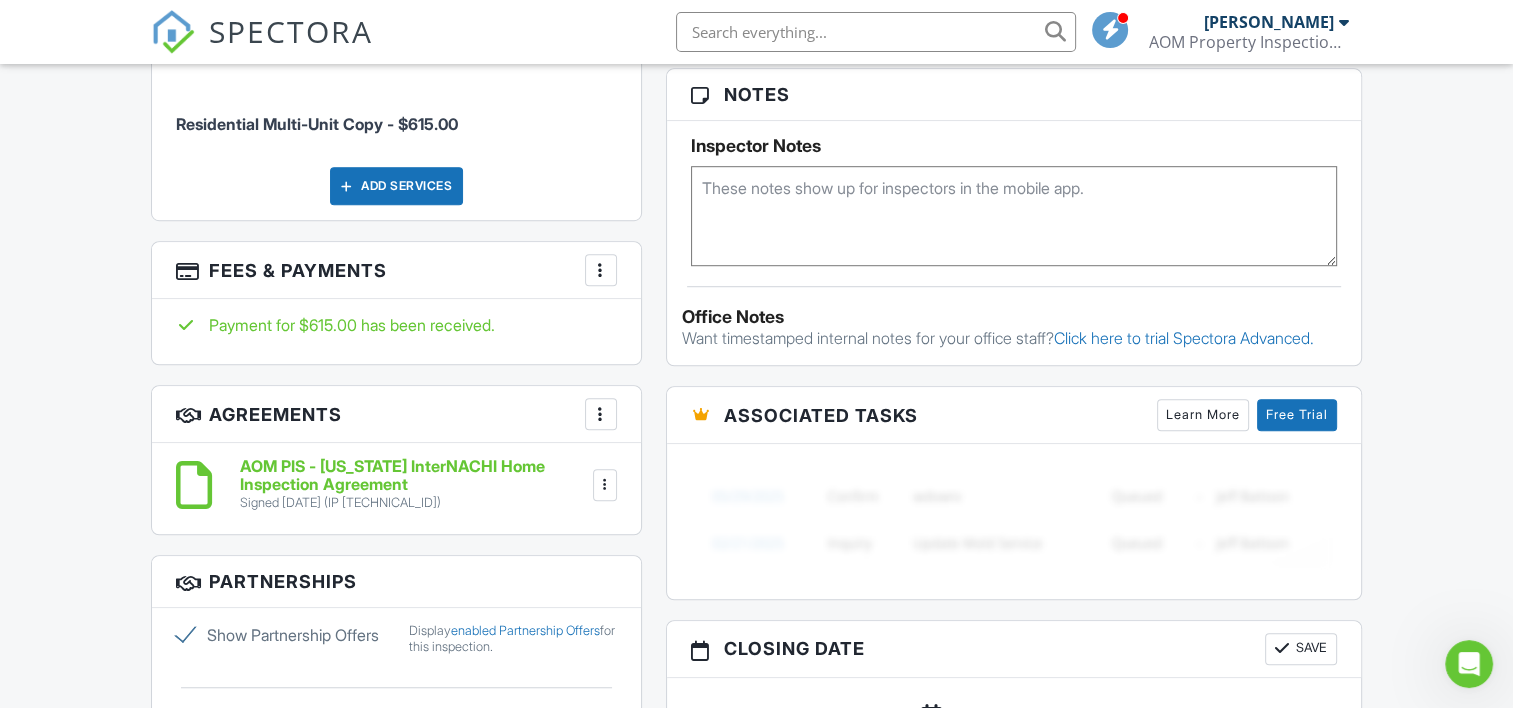 click on "Learn More" at bounding box center [1203, 415] 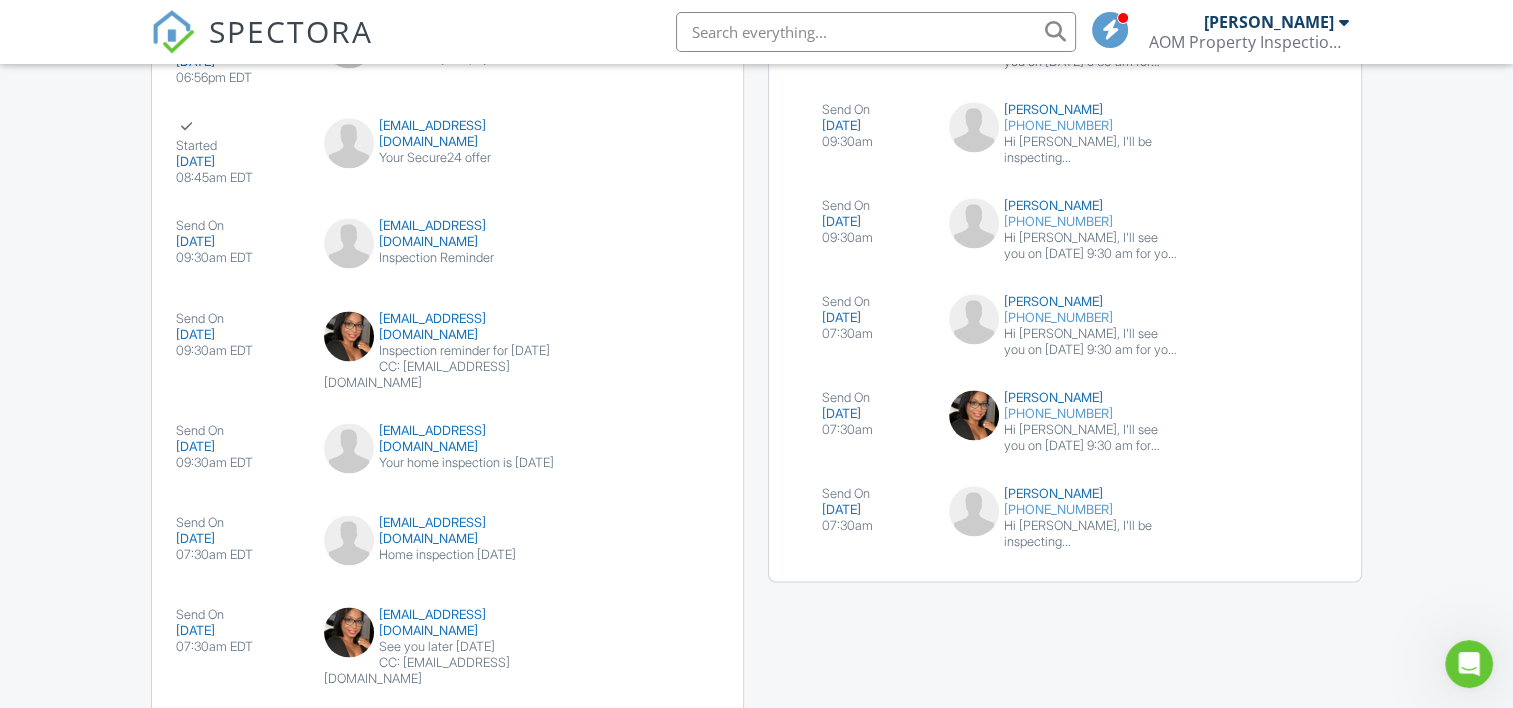 scroll, scrollTop: 3048, scrollLeft: 0, axis: vertical 